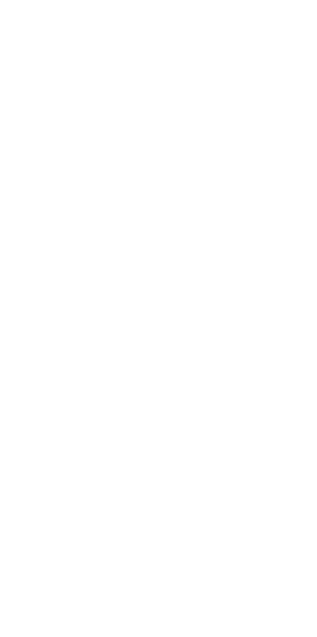 scroll, scrollTop: 0, scrollLeft: 0, axis: both 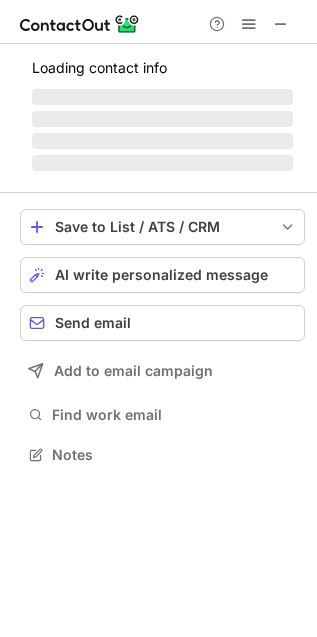 click on "‌" at bounding box center (162, 141) 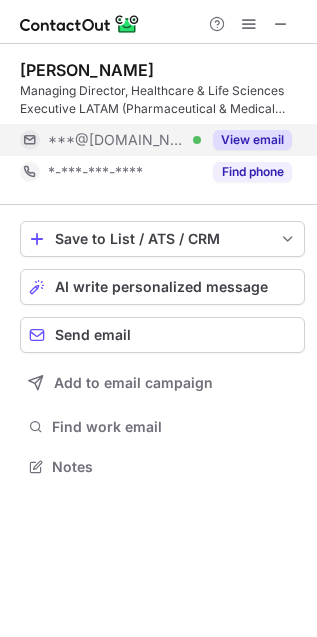 scroll, scrollTop: 8, scrollLeft: 10, axis: both 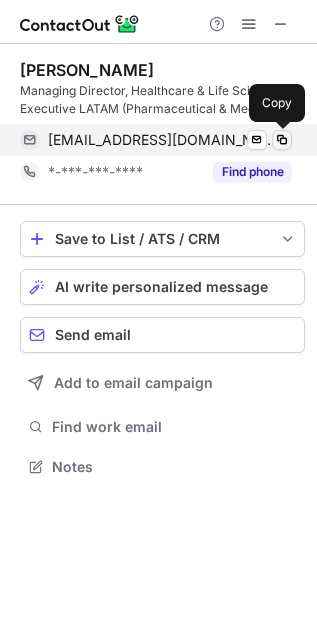 click at bounding box center (282, 140) 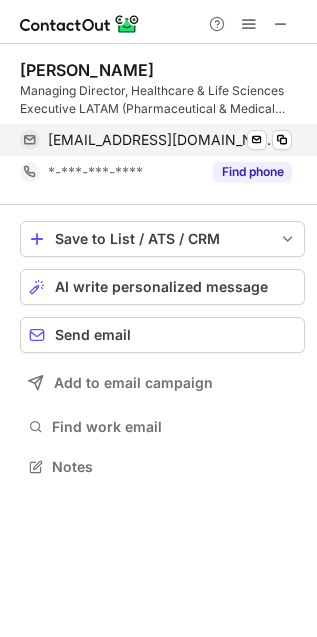 type 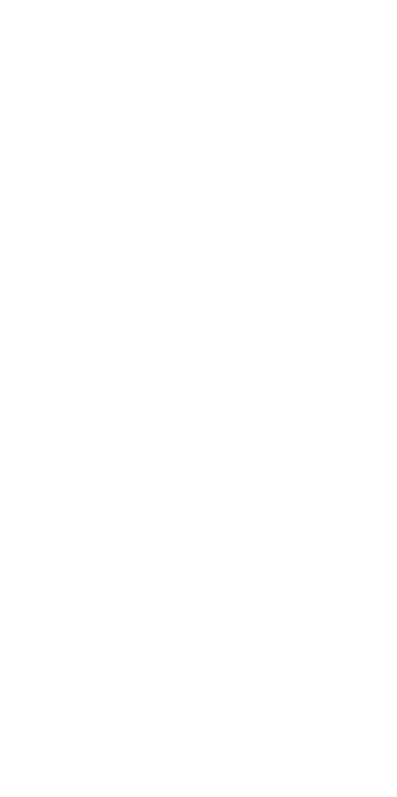 scroll, scrollTop: 0, scrollLeft: 0, axis: both 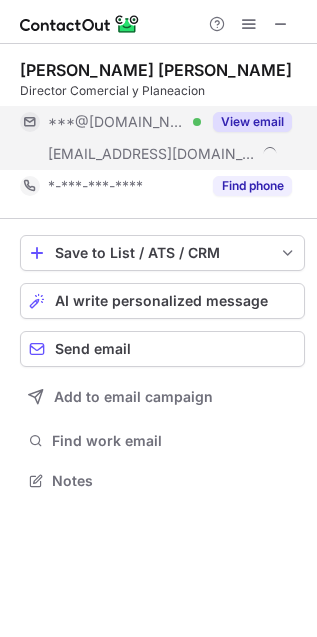 click on "View email" at bounding box center [252, 122] 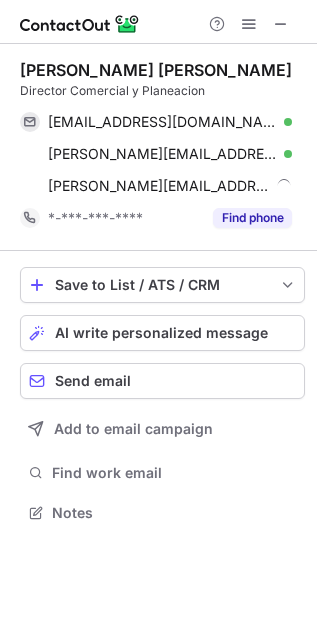 scroll, scrollTop: 10, scrollLeft: 10, axis: both 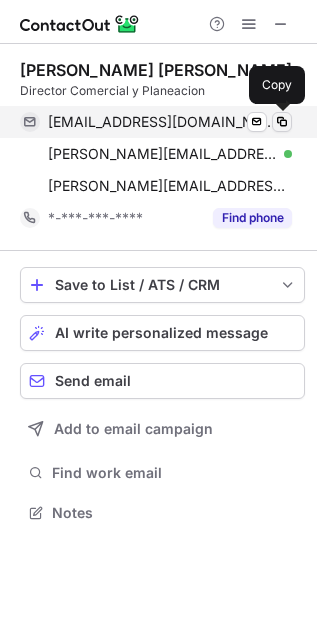 click at bounding box center (282, 122) 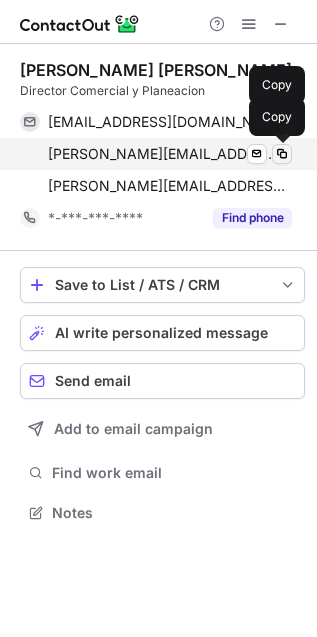 click at bounding box center (282, 154) 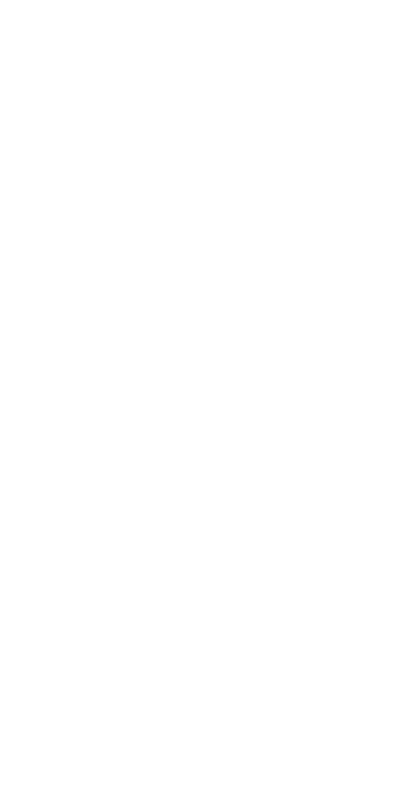 scroll, scrollTop: 0, scrollLeft: 0, axis: both 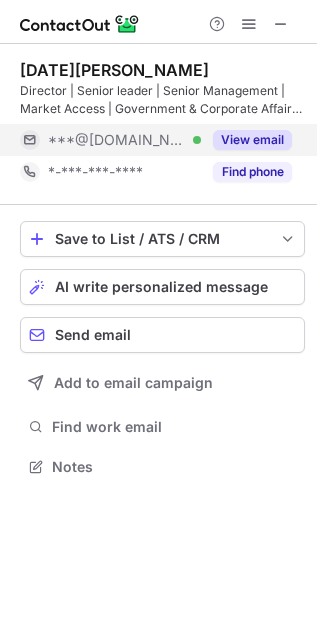 click on "View email" at bounding box center (252, 140) 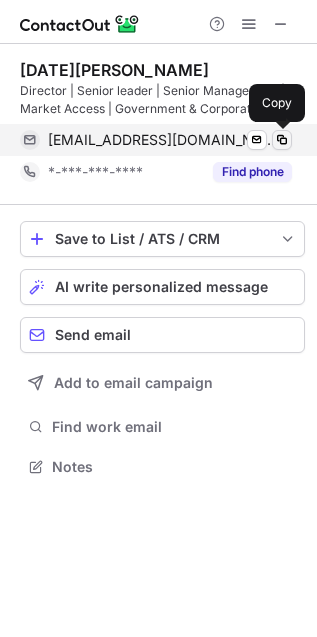 click at bounding box center [282, 140] 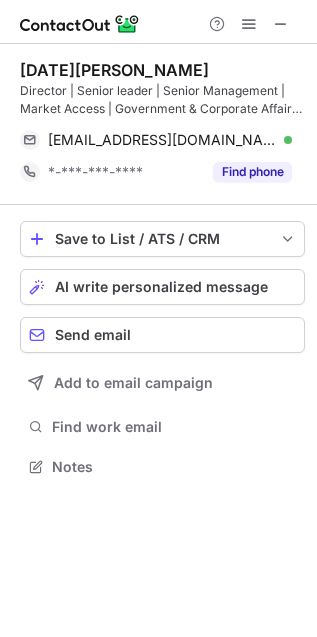 scroll, scrollTop: 452, scrollLeft: 317, axis: both 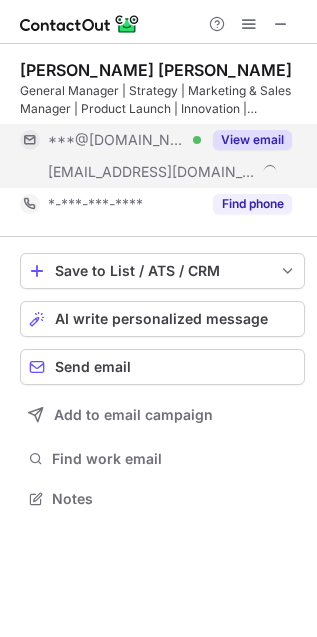 click on "View email" at bounding box center (252, 140) 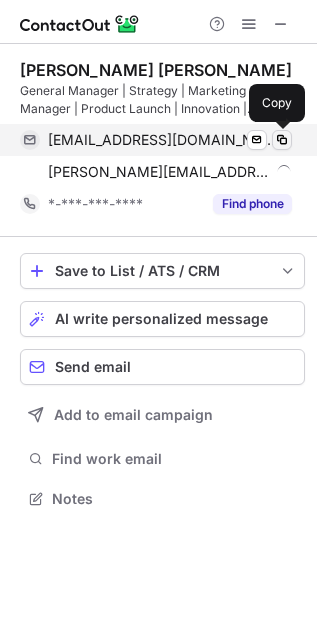 click at bounding box center (282, 140) 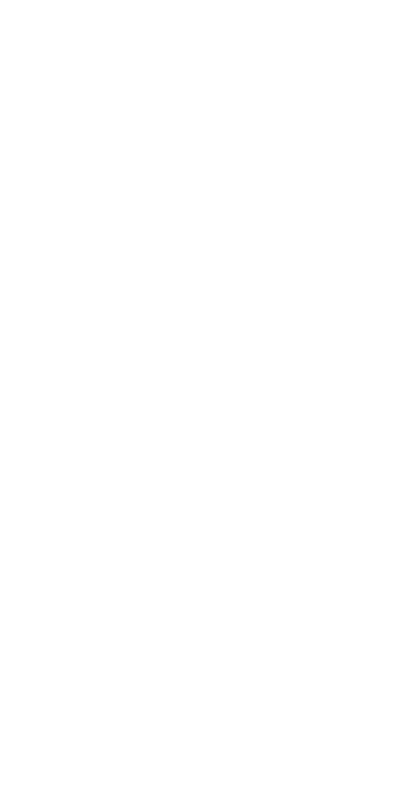 scroll, scrollTop: 0, scrollLeft: 0, axis: both 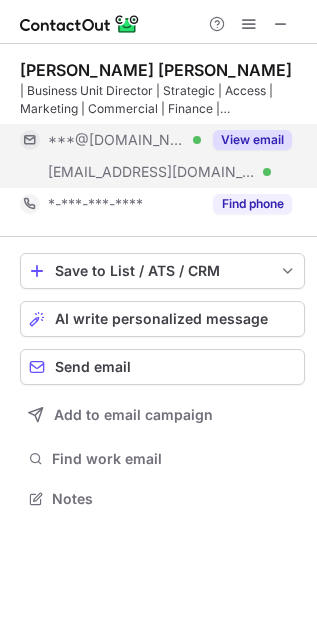 click on "View email" at bounding box center (252, 140) 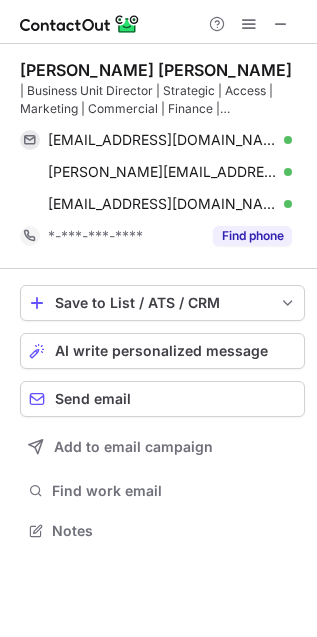 scroll, scrollTop: 10, scrollLeft: 10, axis: both 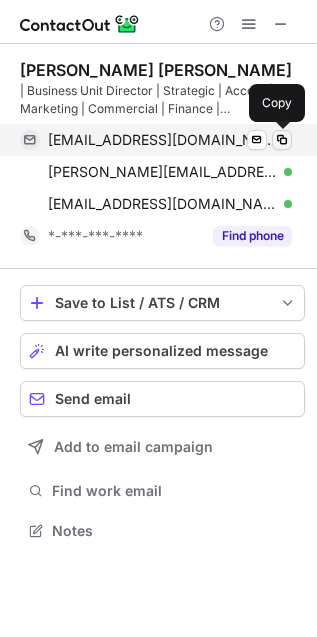 click at bounding box center [282, 140] 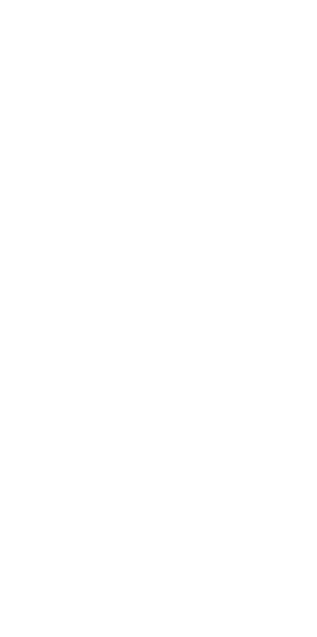 scroll, scrollTop: 0, scrollLeft: 0, axis: both 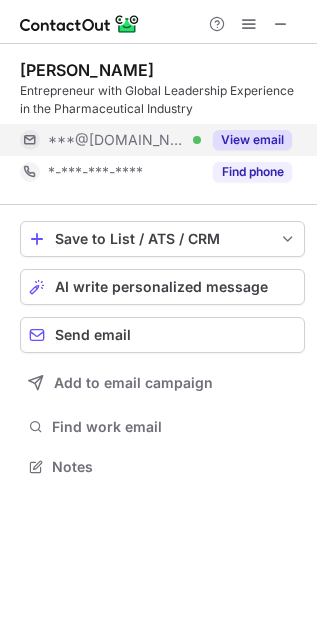 click on "View email" at bounding box center [252, 140] 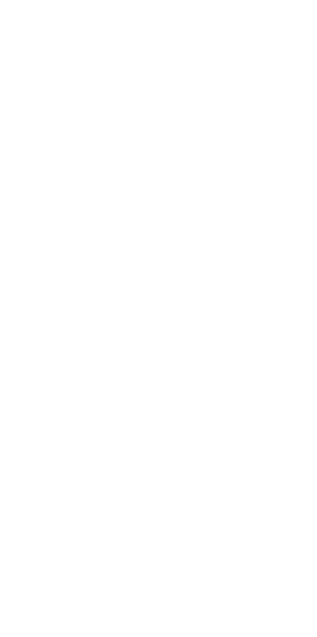 scroll, scrollTop: 0, scrollLeft: 0, axis: both 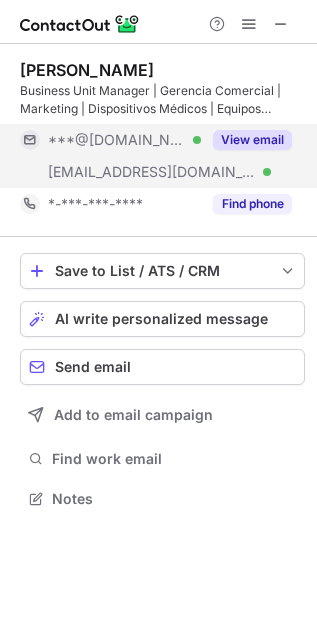 click on "View email" at bounding box center (252, 140) 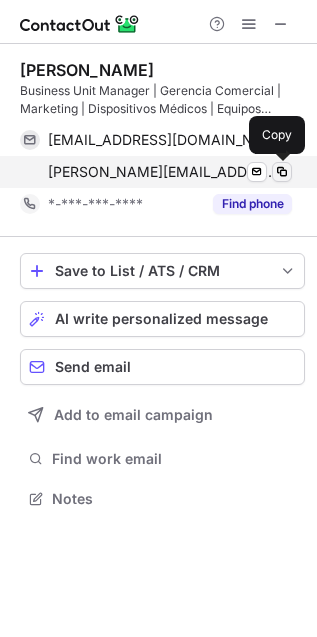 click at bounding box center (282, 172) 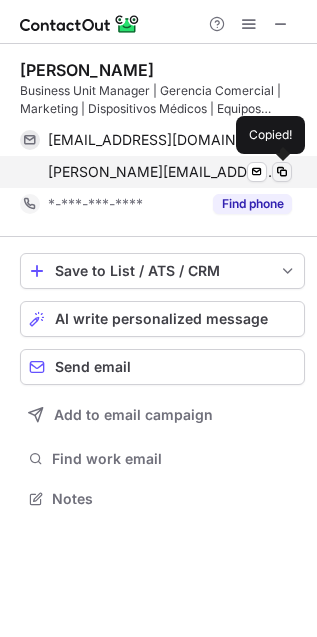 type 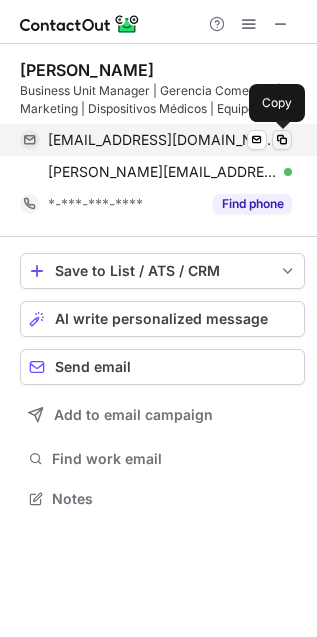 click at bounding box center (282, 140) 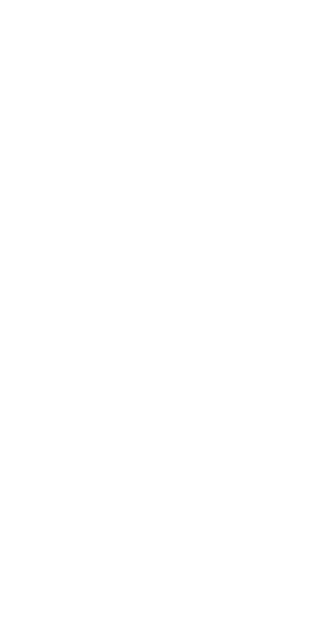 scroll, scrollTop: 0, scrollLeft: 0, axis: both 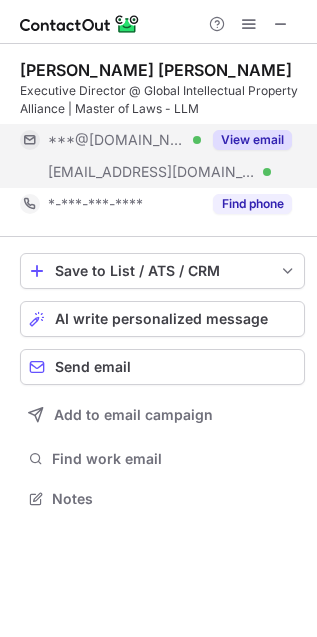 click on "View email" at bounding box center [252, 140] 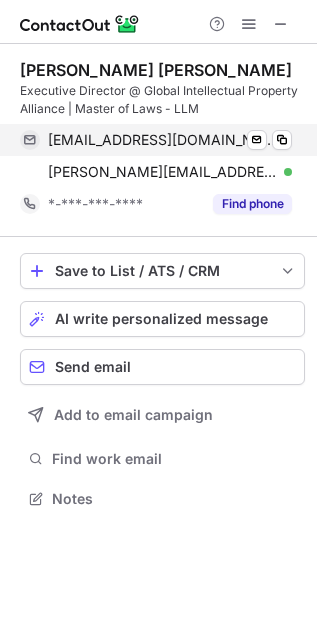 click on "mfhurtado@hotmail.com Verified Send email Copy" at bounding box center [156, 140] 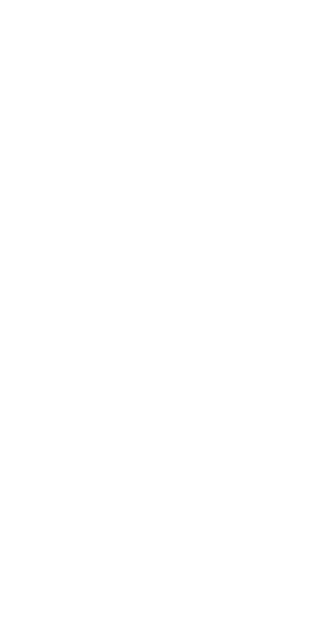 scroll, scrollTop: 0, scrollLeft: 0, axis: both 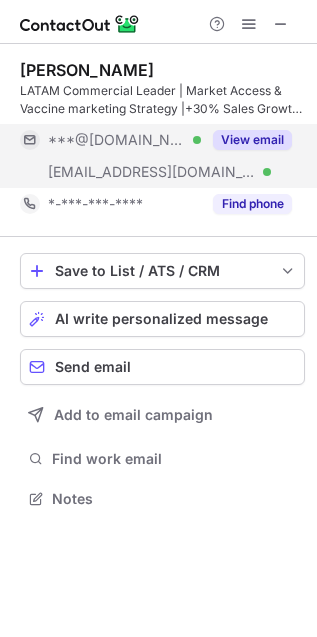 click on "View email" at bounding box center (252, 140) 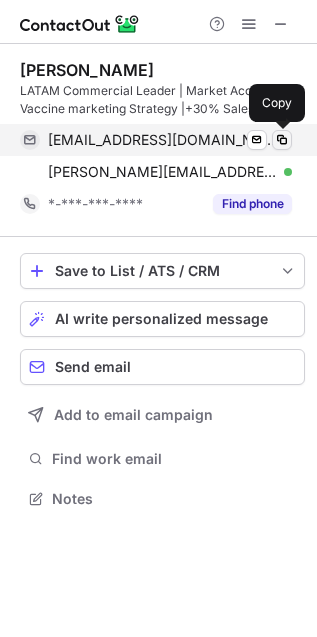 click at bounding box center (282, 140) 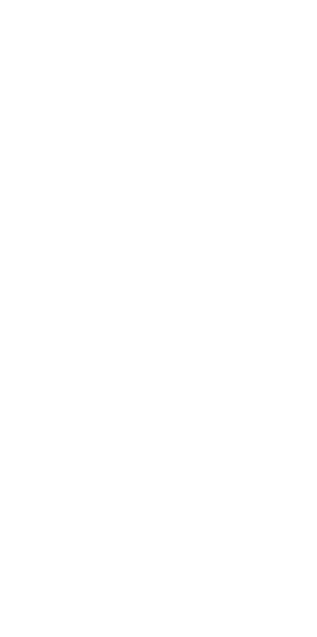 scroll, scrollTop: 0, scrollLeft: 0, axis: both 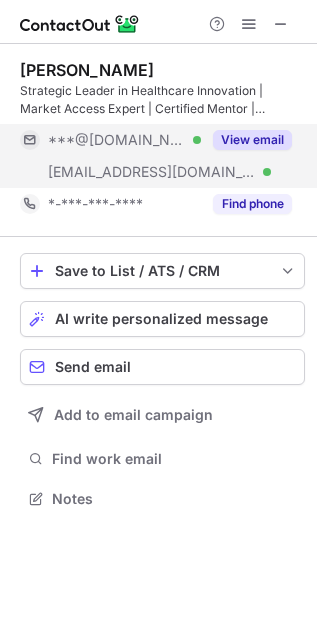 click on "View email" at bounding box center (252, 140) 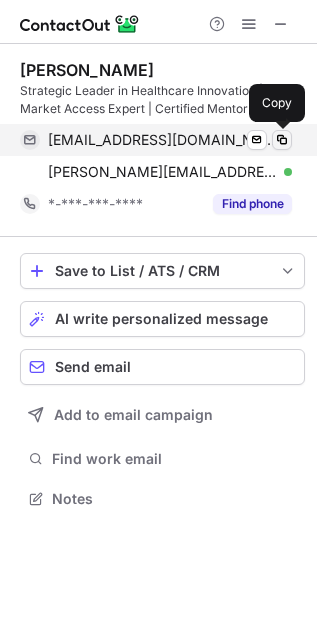 click at bounding box center (282, 140) 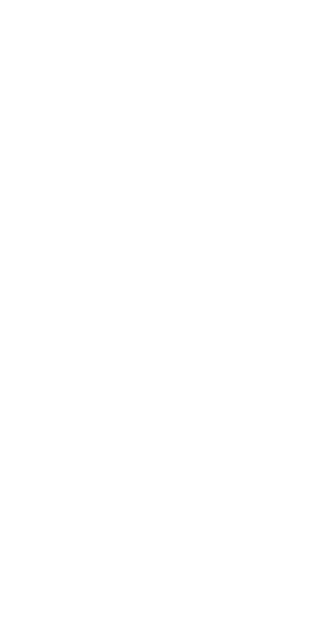 scroll, scrollTop: 0, scrollLeft: 0, axis: both 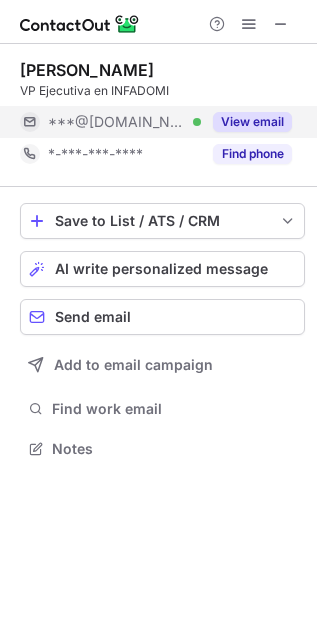 click on "View email" at bounding box center [252, 122] 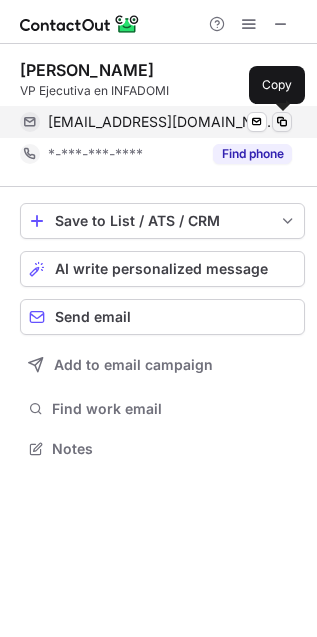 click at bounding box center [282, 122] 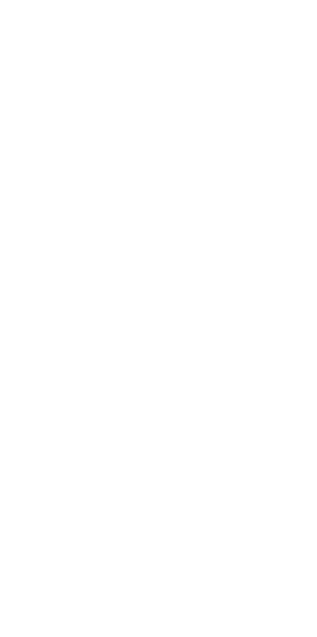 scroll, scrollTop: 0, scrollLeft: 0, axis: both 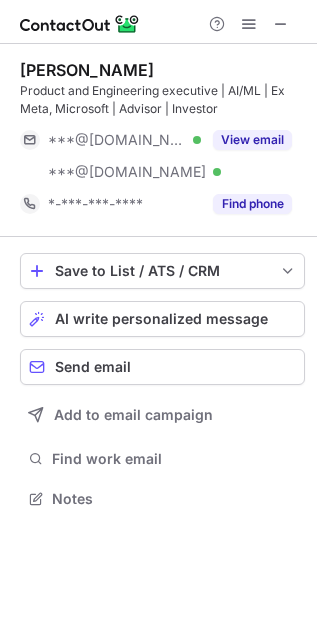 drag, startPoint x: 275, startPoint y: 145, endPoint x: -1483, endPoint y: 347, distance: 1769.5671 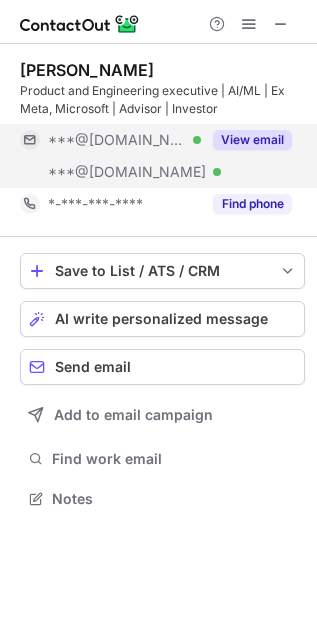 click on "View email" at bounding box center [252, 140] 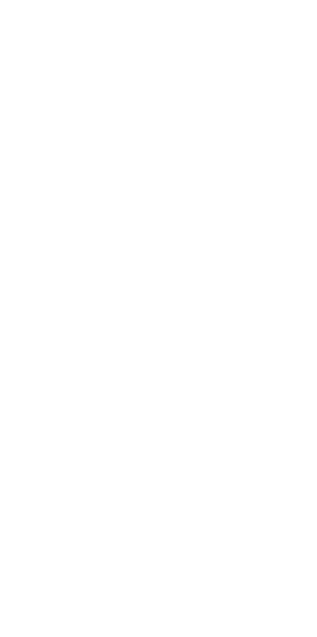 scroll, scrollTop: 0, scrollLeft: 0, axis: both 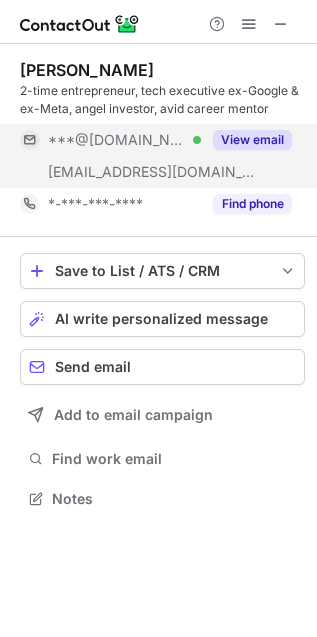 click on "View email" at bounding box center [252, 140] 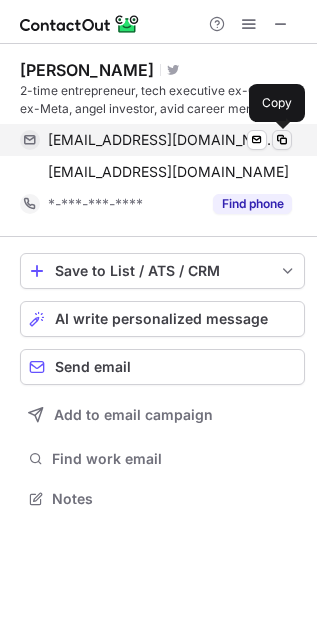 click at bounding box center [282, 140] 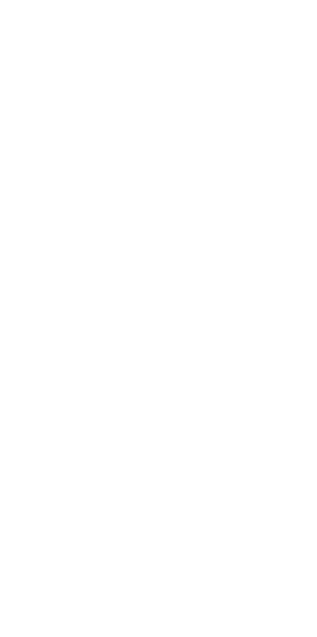 scroll, scrollTop: 0, scrollLeft: 0, axis: both 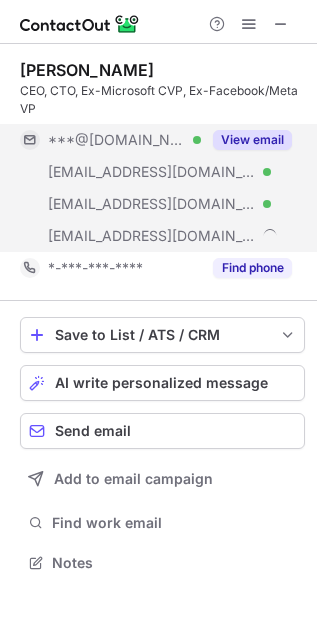 click on "View email" at bounding box center (252, 140) 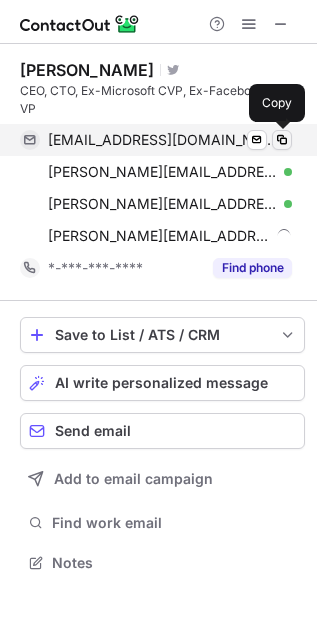 click at bounding box center [282, 140] 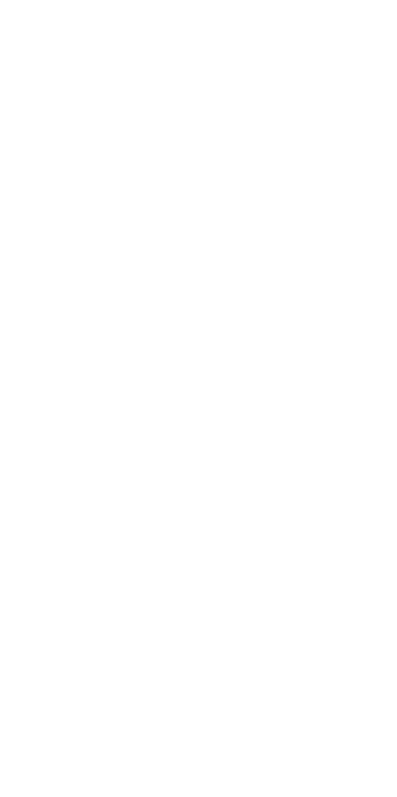 scroll, scrollTop: 0, scrollLeft: 0, axis: both 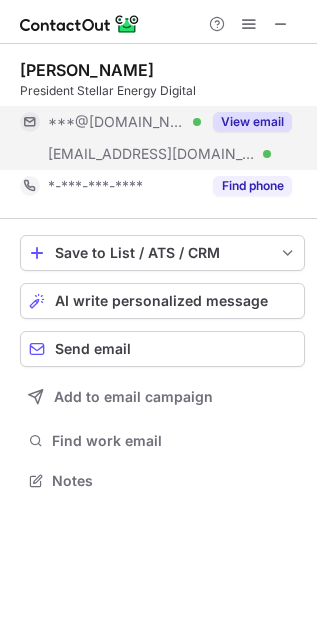 click on "View email" at bounding box center [252, 122] 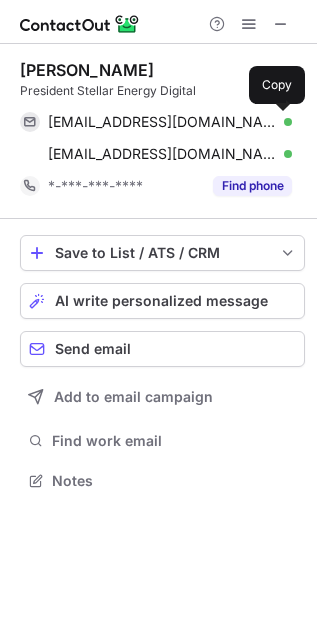 click at bounding box center [282, 122] 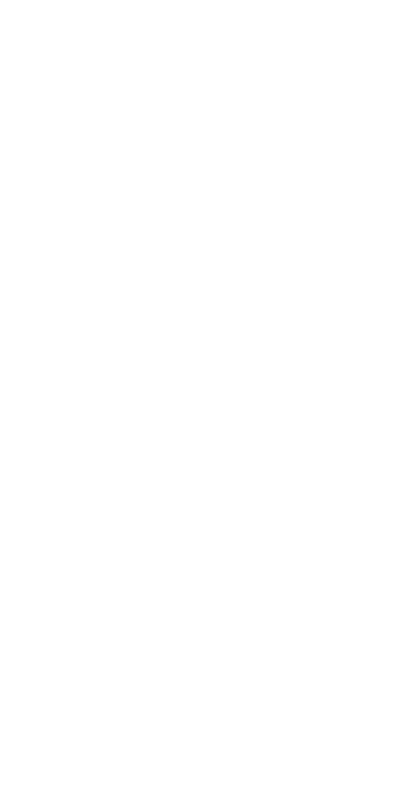 scroll, scrollTop: 0, scrollLeft: 0, axis: both 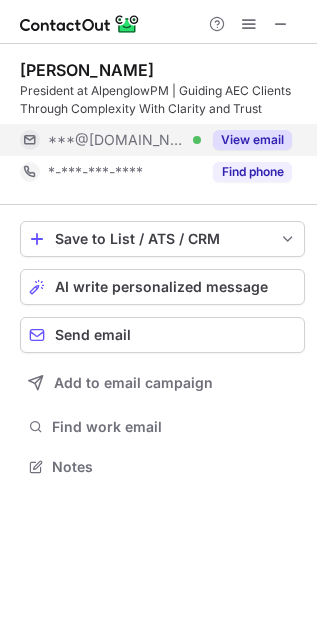 click on "View email" at bounding box center [252, 140] 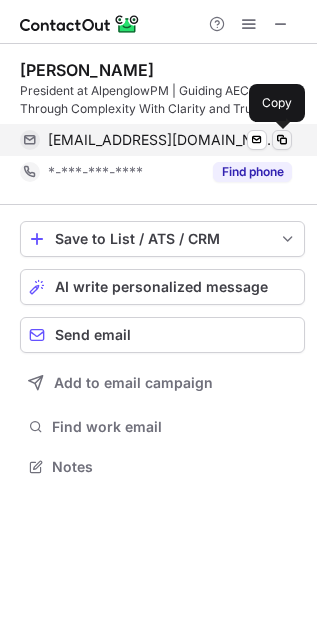click at bounding box center (282, 140) 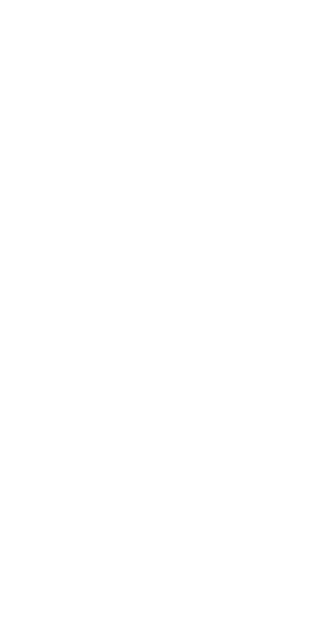 scroll, scrollTop: 0, scrollLeft: 0, axis: both 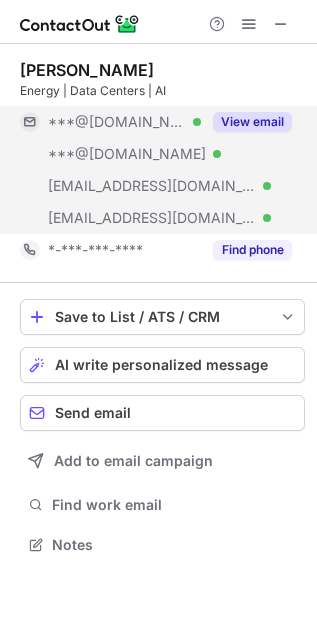 click on "View email" at bounding box center (252, 122) 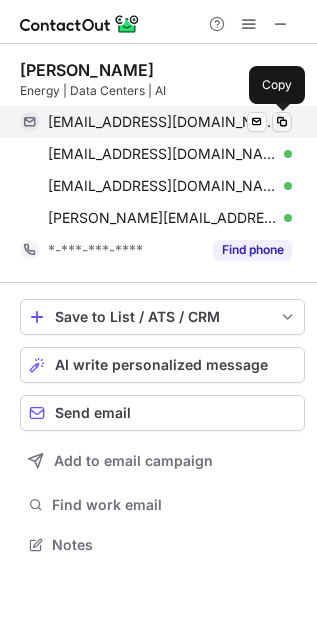 click at bounding box center (282, 122) 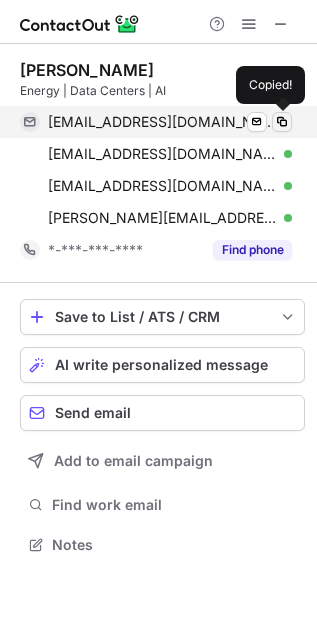 type 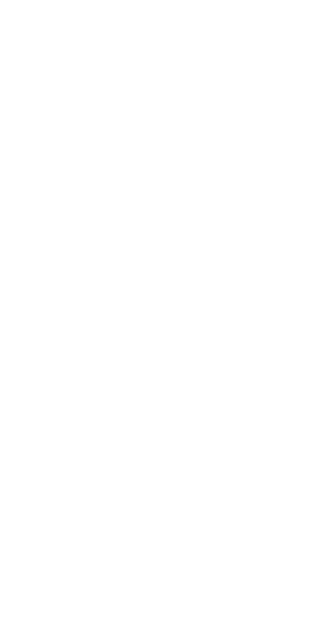 scroll, scrollTop: 0, scrollLeft: 0, axis: both 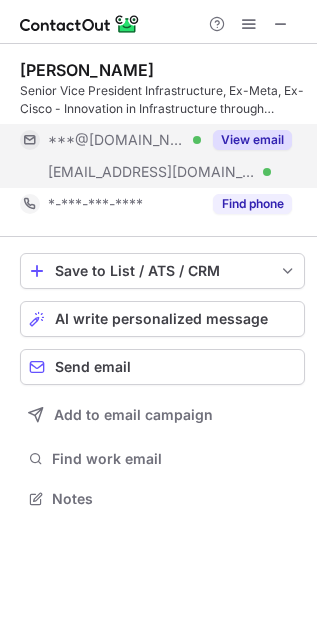 click on "View email" at bounding box center [252, 140] 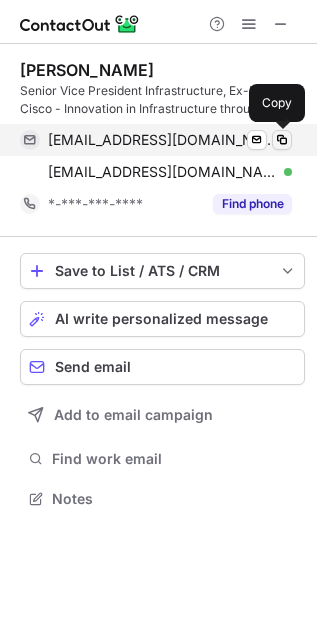 click at bounding box center (282, 140) 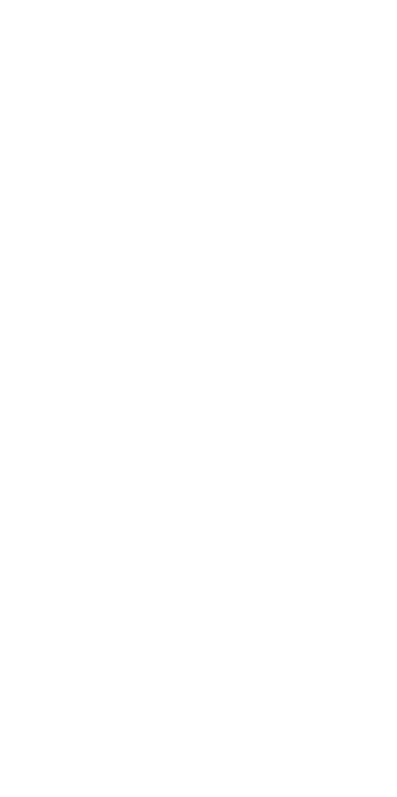 scroll, scrollTop: 0, scrollLeft: 0, axis: both 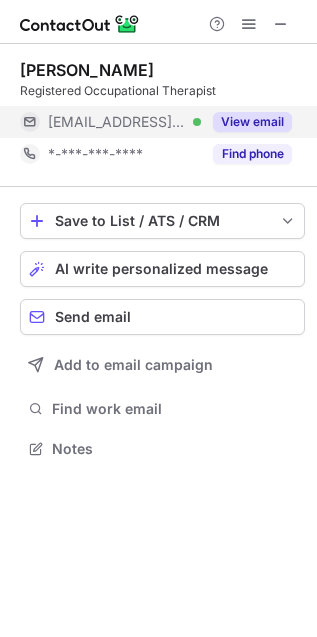 click on "View email" at bounding box center [252, 122] 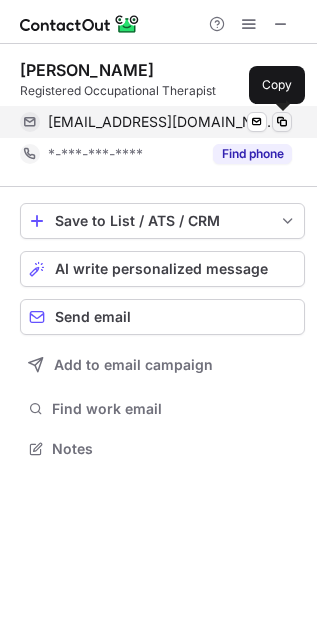 click at bounding box center [282, 122] 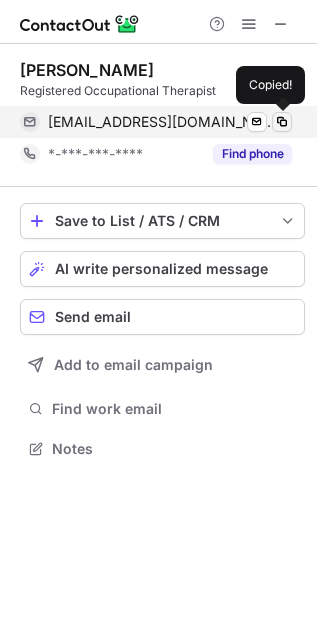 type 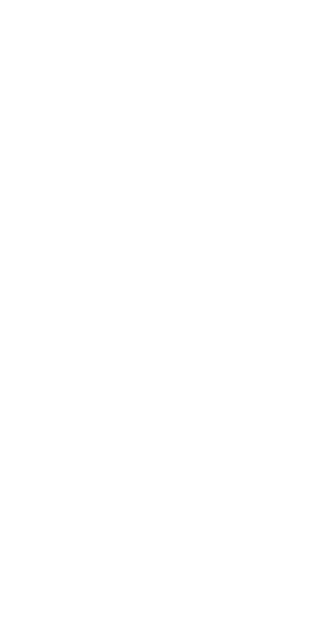 scroll, scrollTop: 0, scrollLeft: 0, axis: both 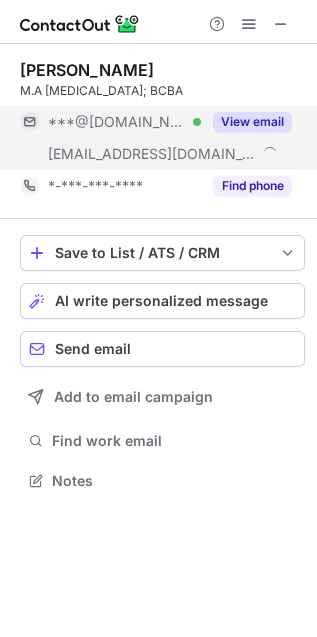 click on "View email" at bounding box center (252, 122) 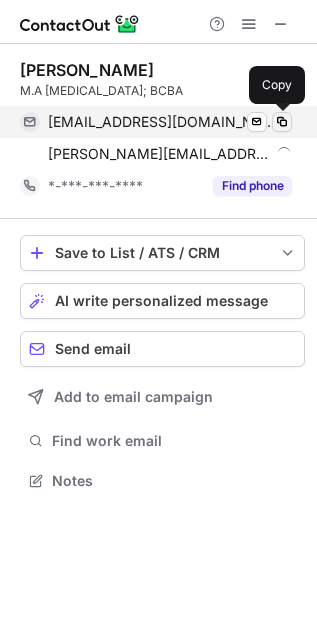 click at bounding box center (282, 122) 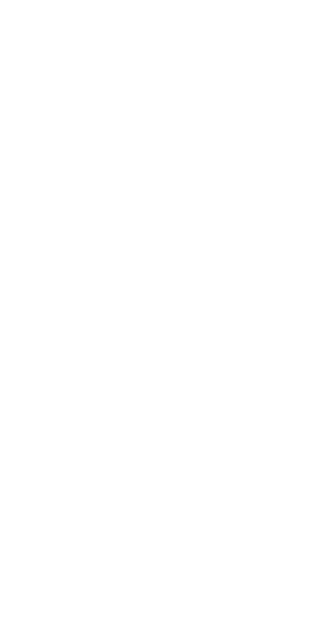 scroll, scrollTop: 0, scrollLeft: 0, axis: both 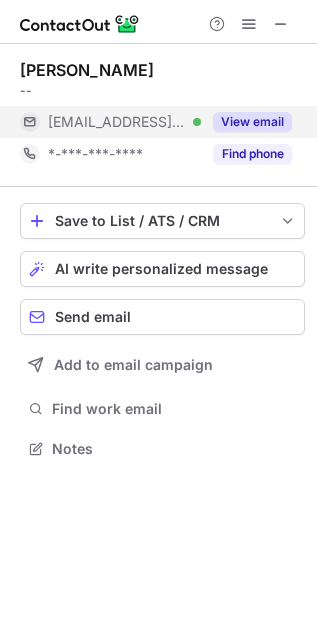 click on "View email" at bounding box center (252, 122) 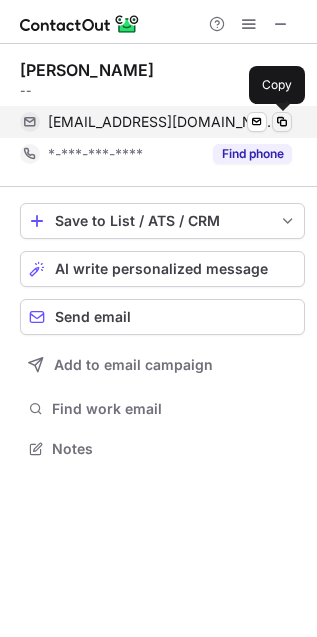 click at bounding box center (282, 122) 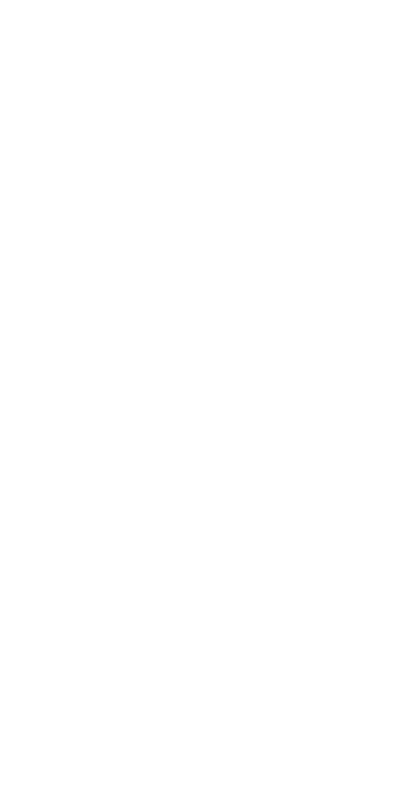 scroll, scrollTop: 0, scrollLeft: 0, axis: both 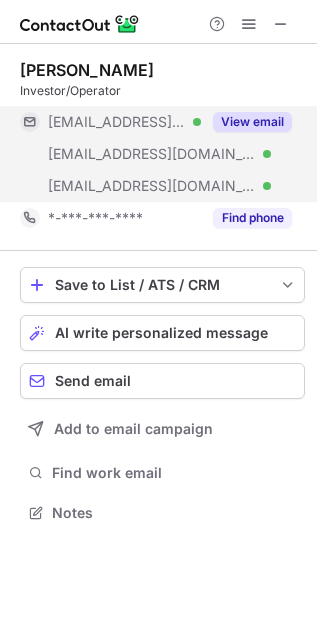 click on "View email" at bounding box center [252, 122] 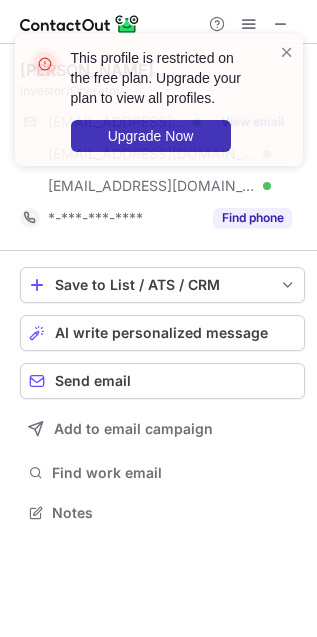scroll, scrollTop: 10, scrollLeft: 10, axis: both 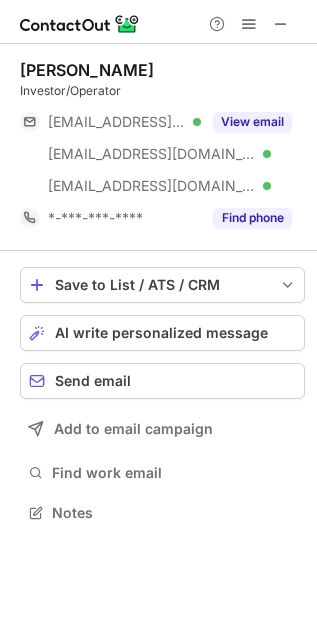 click on "This profile is restricted on the free plan. Upgrade your plan to view all profiles. Upgrade Now Josh Eisen Investor/Operator ***@mside.com Verified ***@me.com Verified ***@spantran.com Verified View email *-***-***-**** Find phone Save to List / ATS / CRM List Select Lever Connect Greenhouse Connect Salesforce Connect Hubspot Connect Bullhorn Connect Zapier (100+ Applications) Connect Request a new integration AI write personalized message Send email Add to email campaign Find work email Notes" at bounding box center (158, 318) 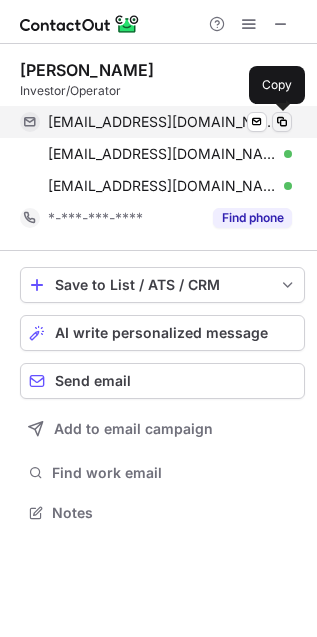 click at bounding box center (282, 122) 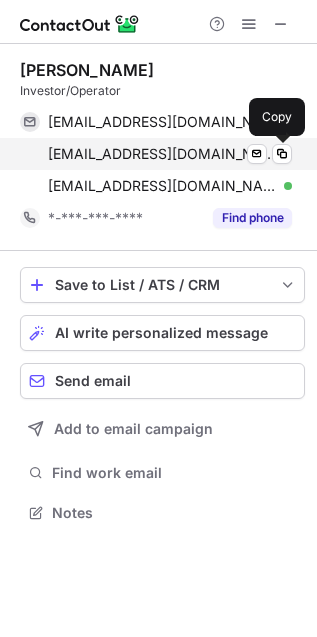 drag, startPoint x: 285, startPoint y: 152, endPoint x: 225, endPoint y: 155, distance: 60.074955 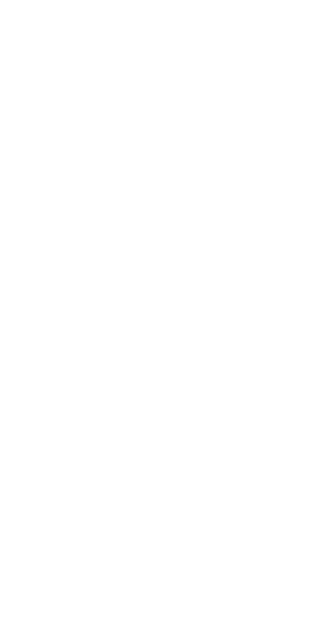 scroll, scrollTop: 0, scrollLeft: 0, axis: both 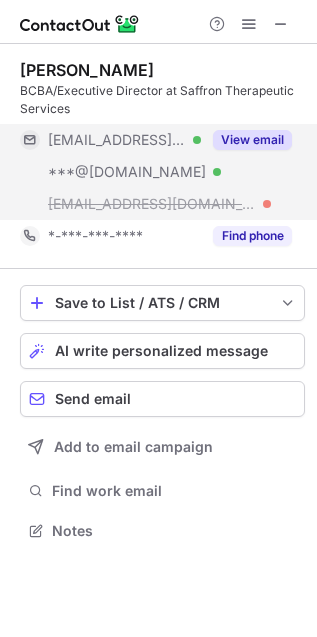 click on "View email" at bounding box center [252, 140] 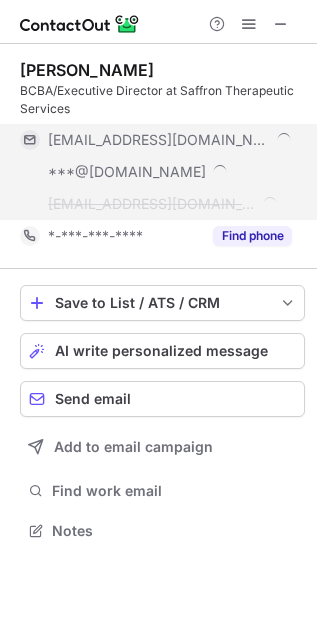 scroll, scrollTop: 10, scrollLeft: 10, axis: both 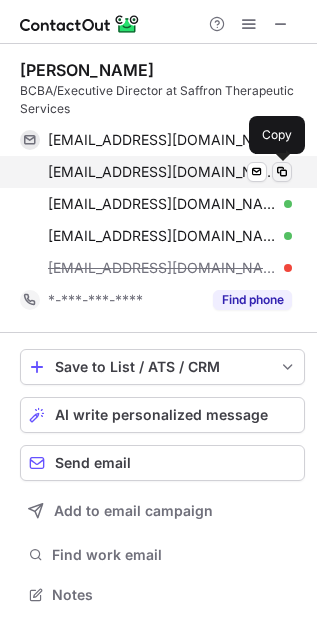 click at bounding box center [282, 172] 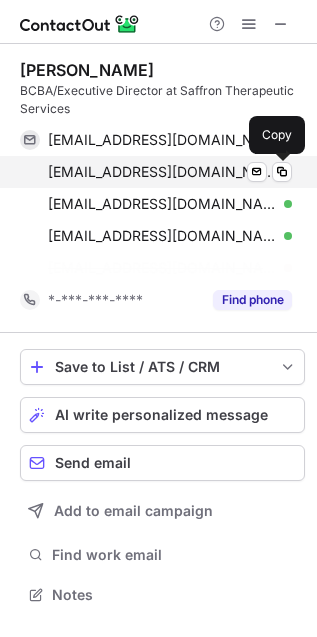 scroll, scrollTop: 550, scrollLeft: 317, axis: both 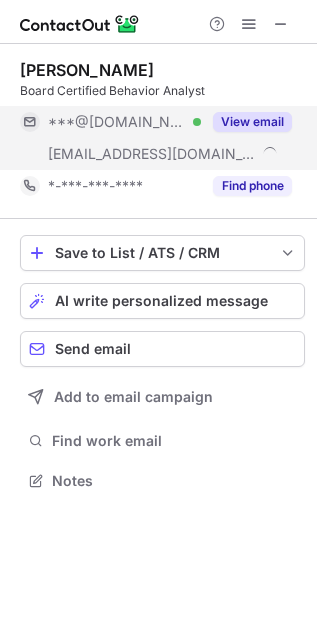 click on "View email" at bounding box center (252, 122) 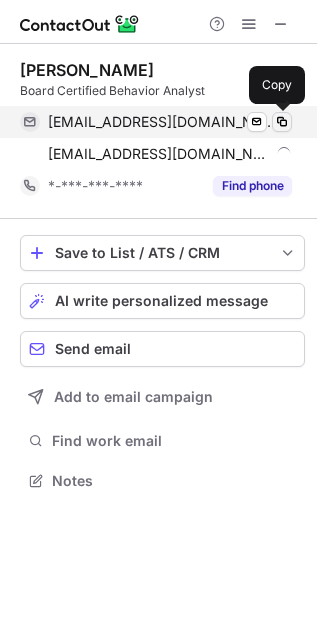 click at bounding box center (282, 122) 